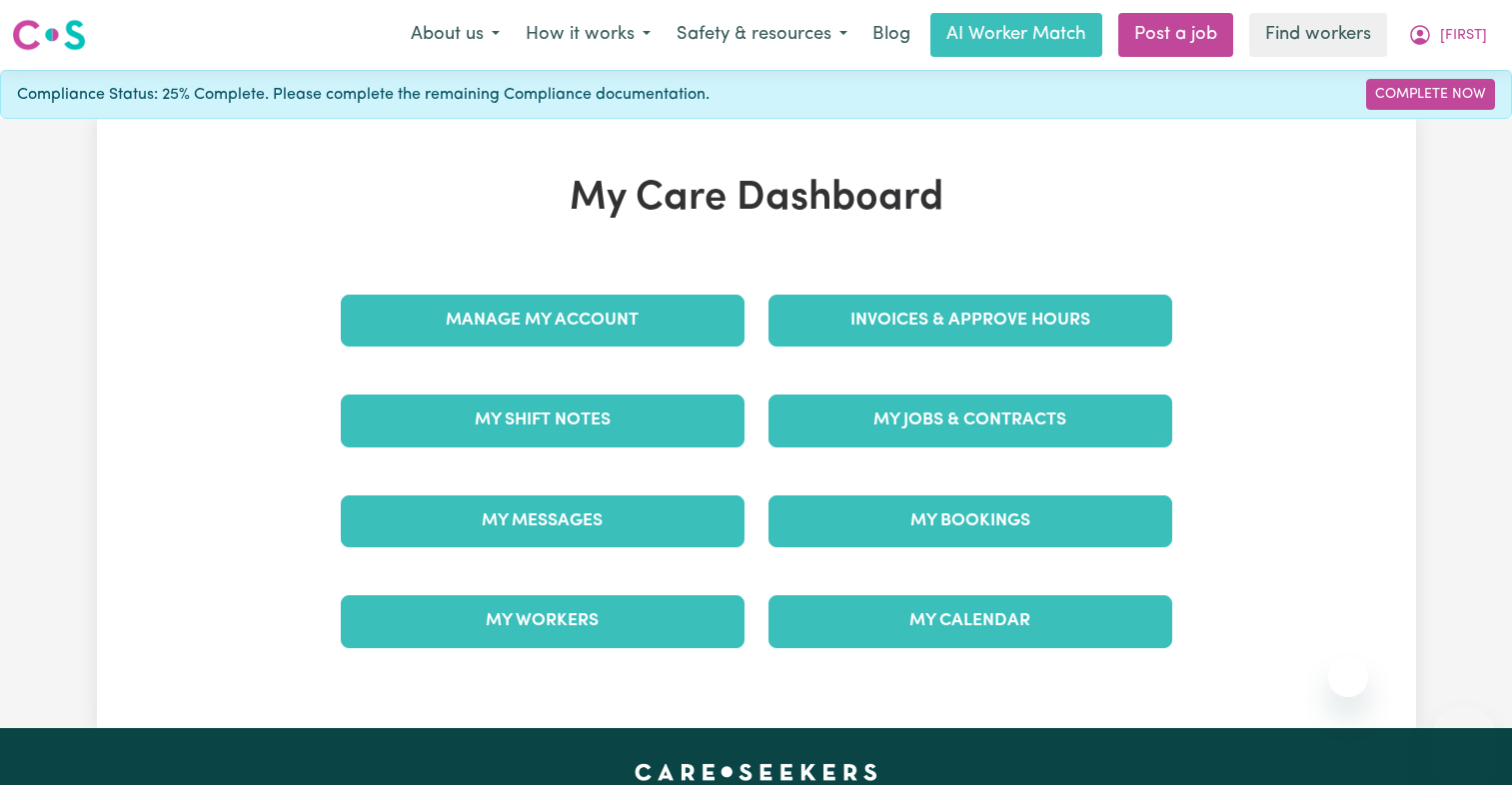scroll, scrollTop: 0, scrollLeft: 0, axis: both 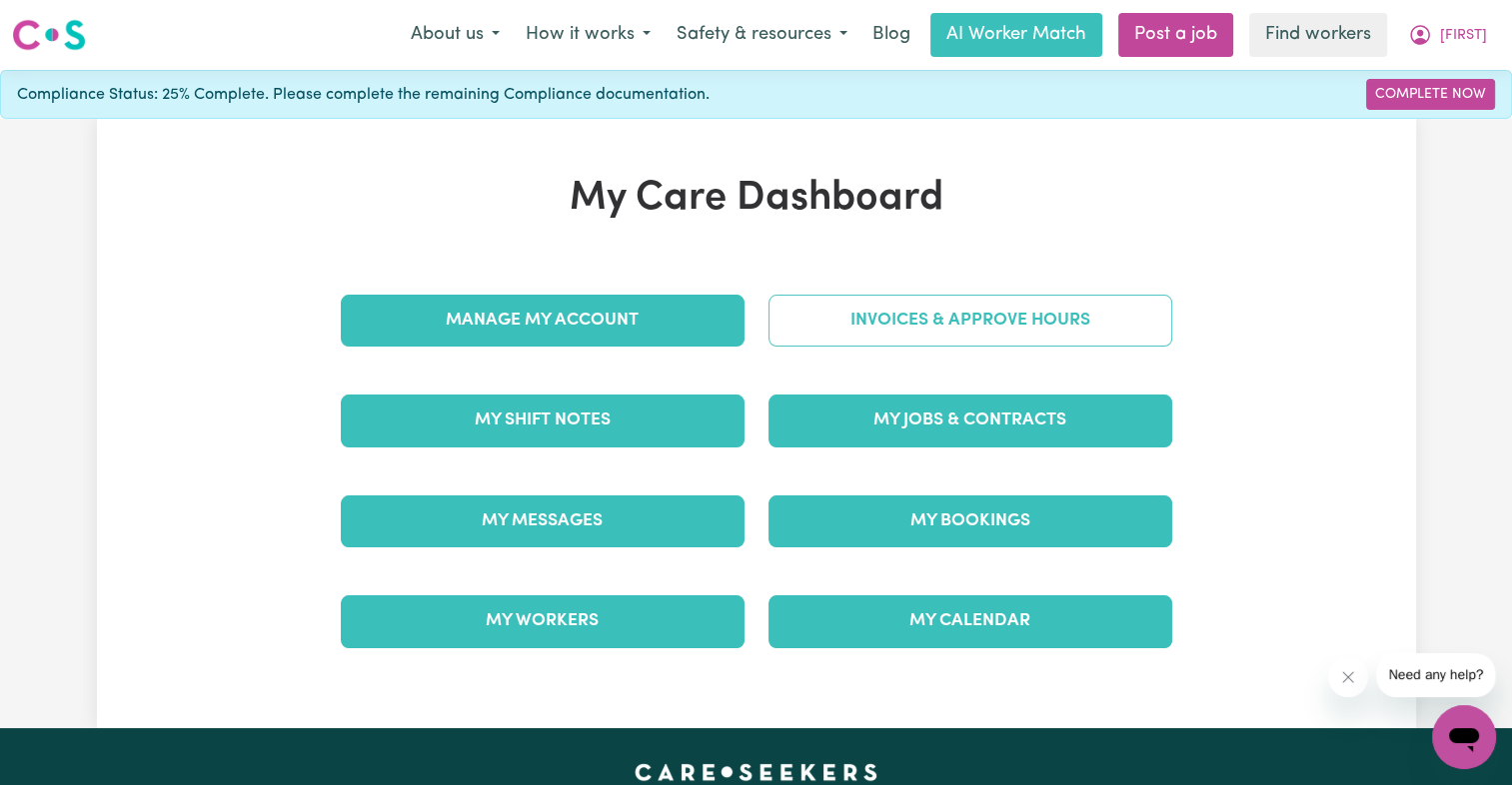 click on "Invoices & Approve Hours" at bounding box center (970, 321) 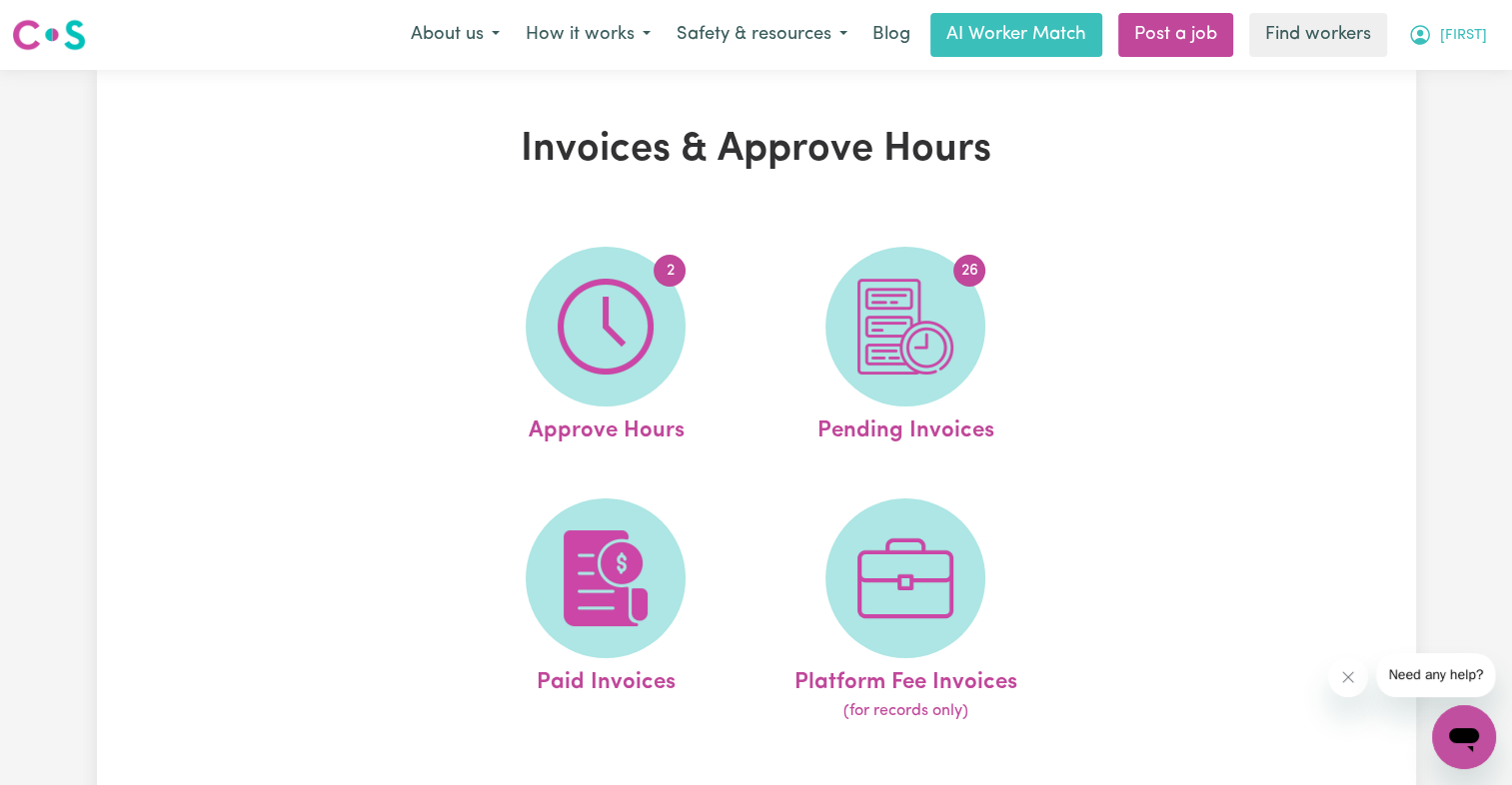 click 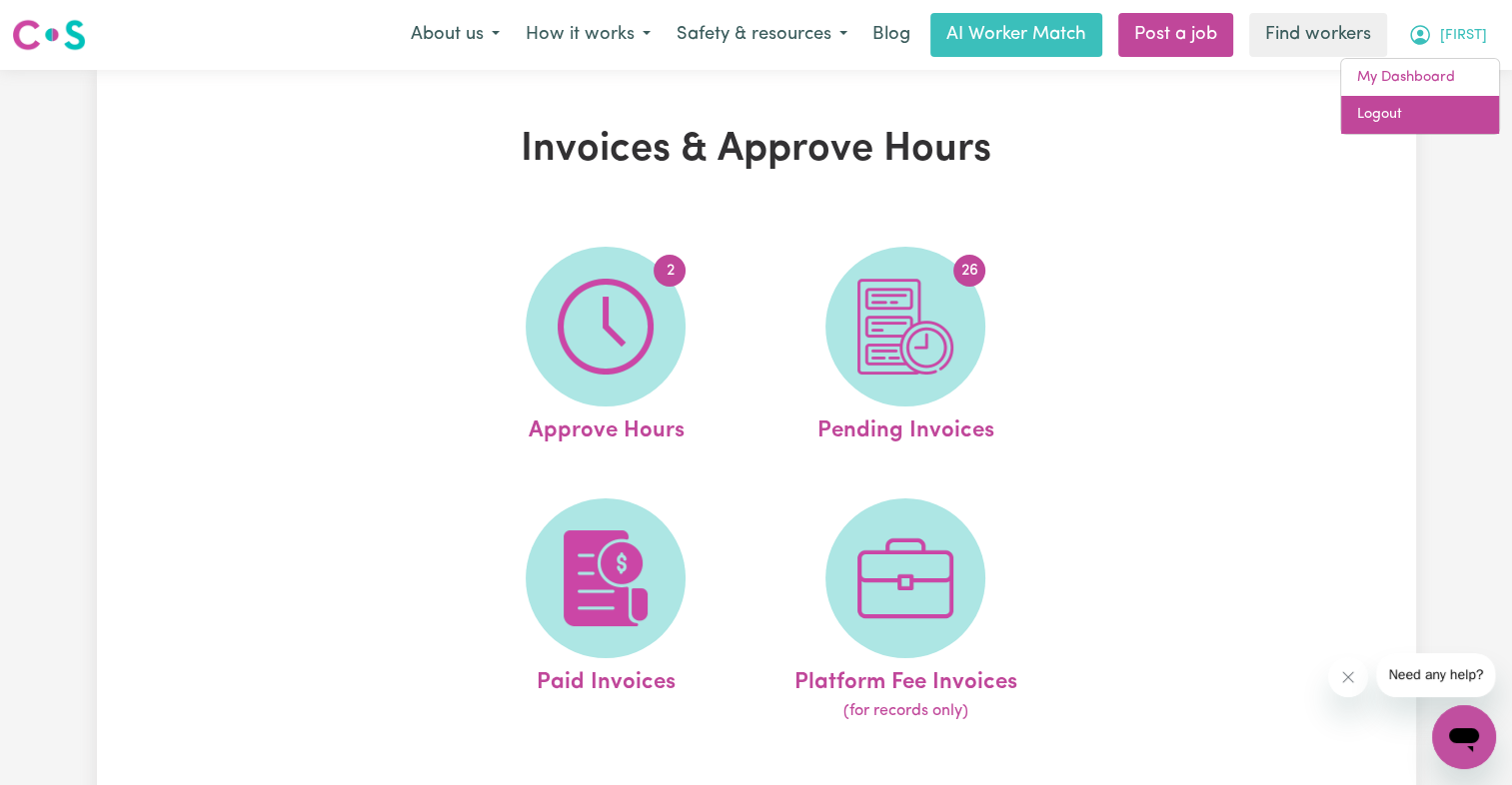 click on "Logout" at bounding box center [1420, 115] 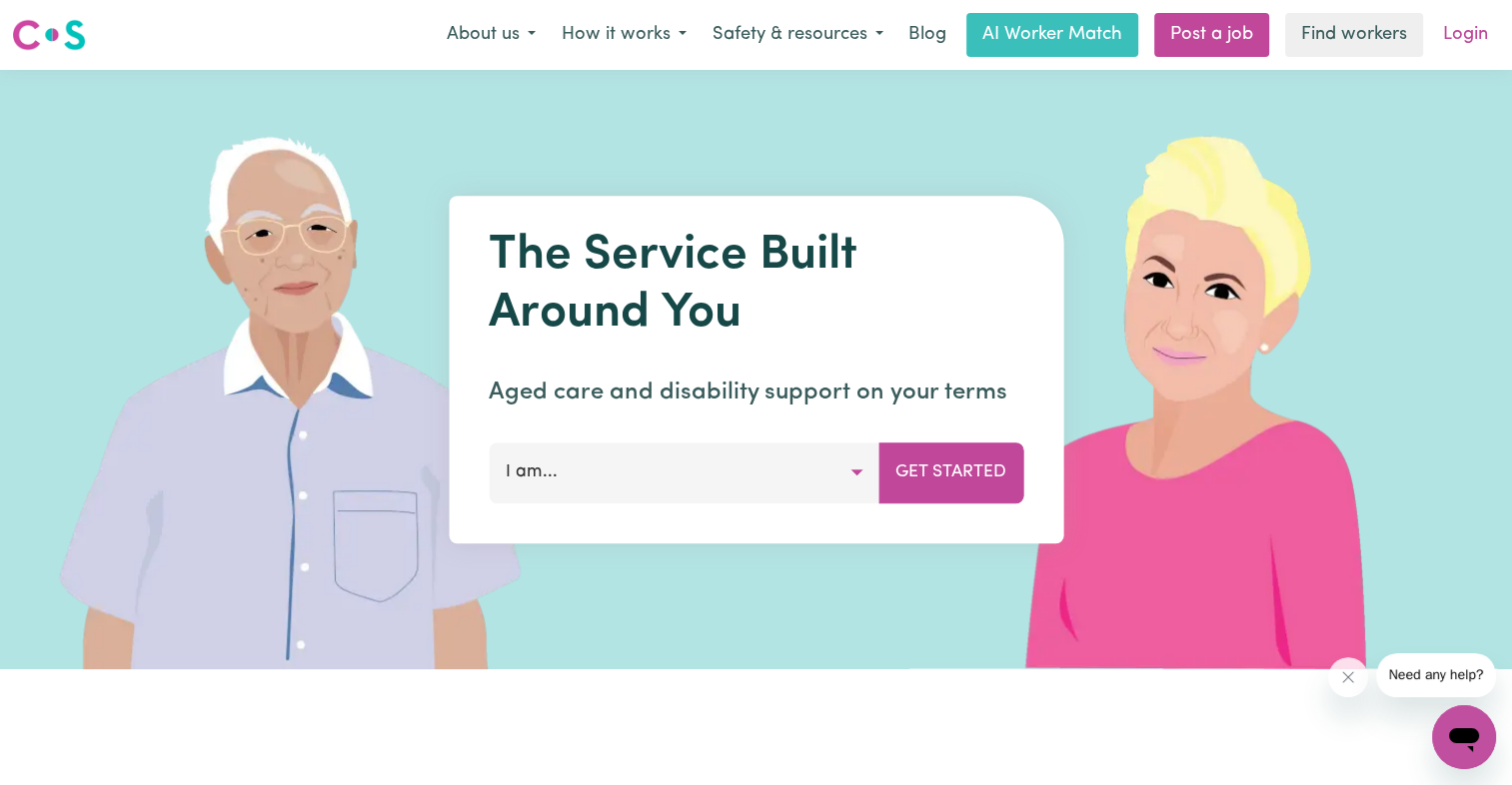 click on "Login" at bounding box center (1465, 35) 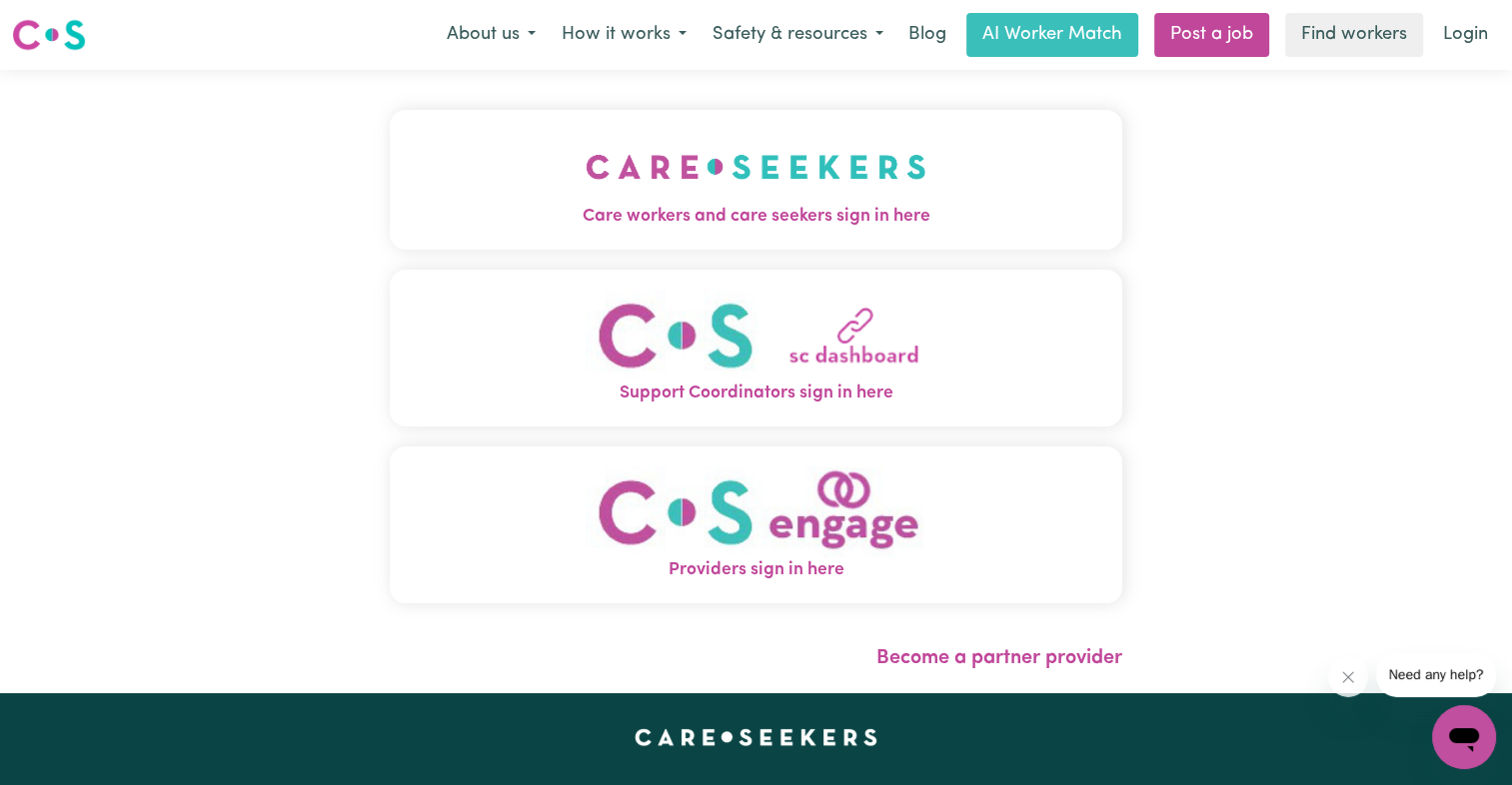click on "Care workers and care seekers sign in here" at bounding box center (756, 217) 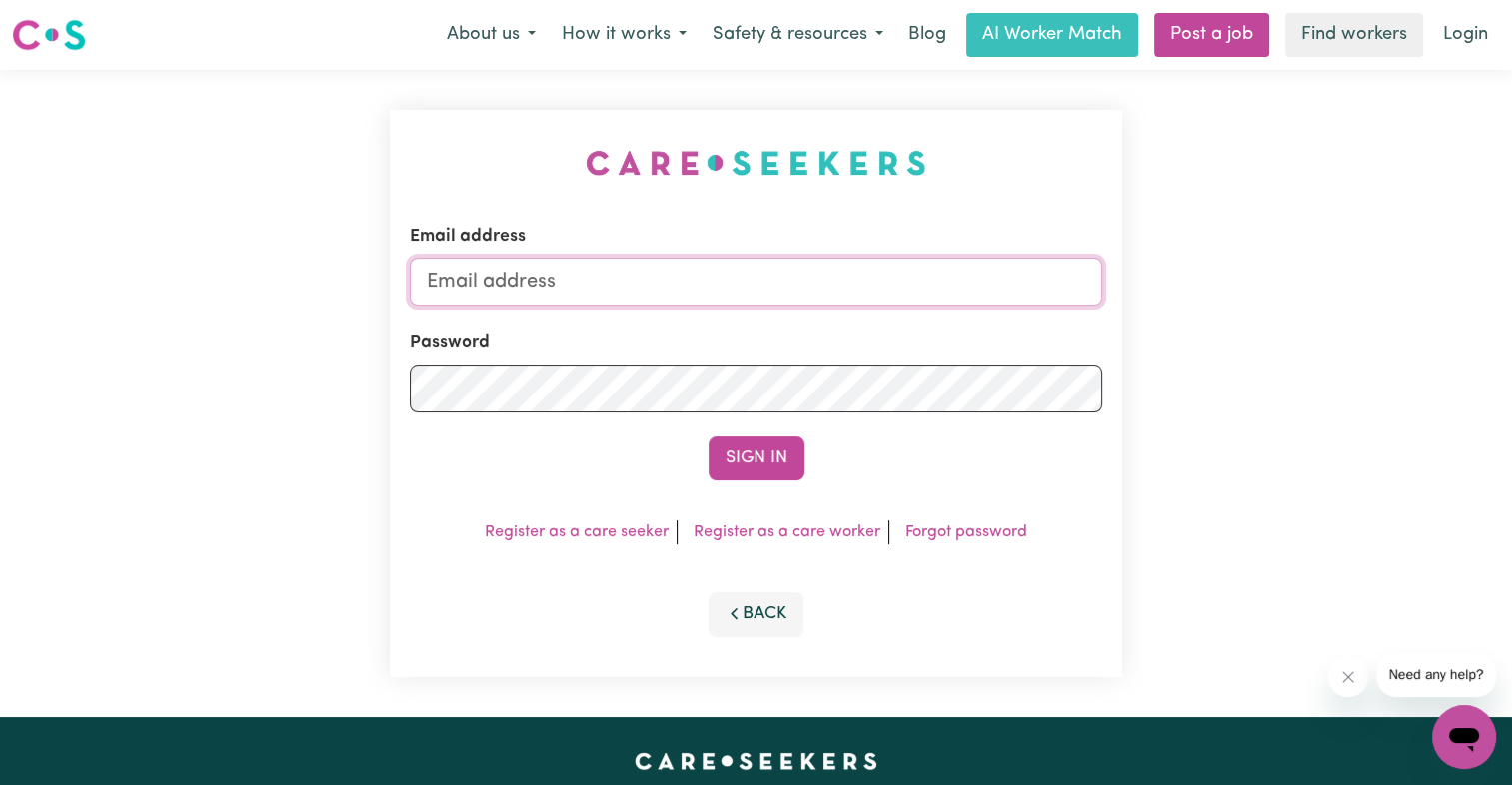 type on "superuser~[EMAIL]" 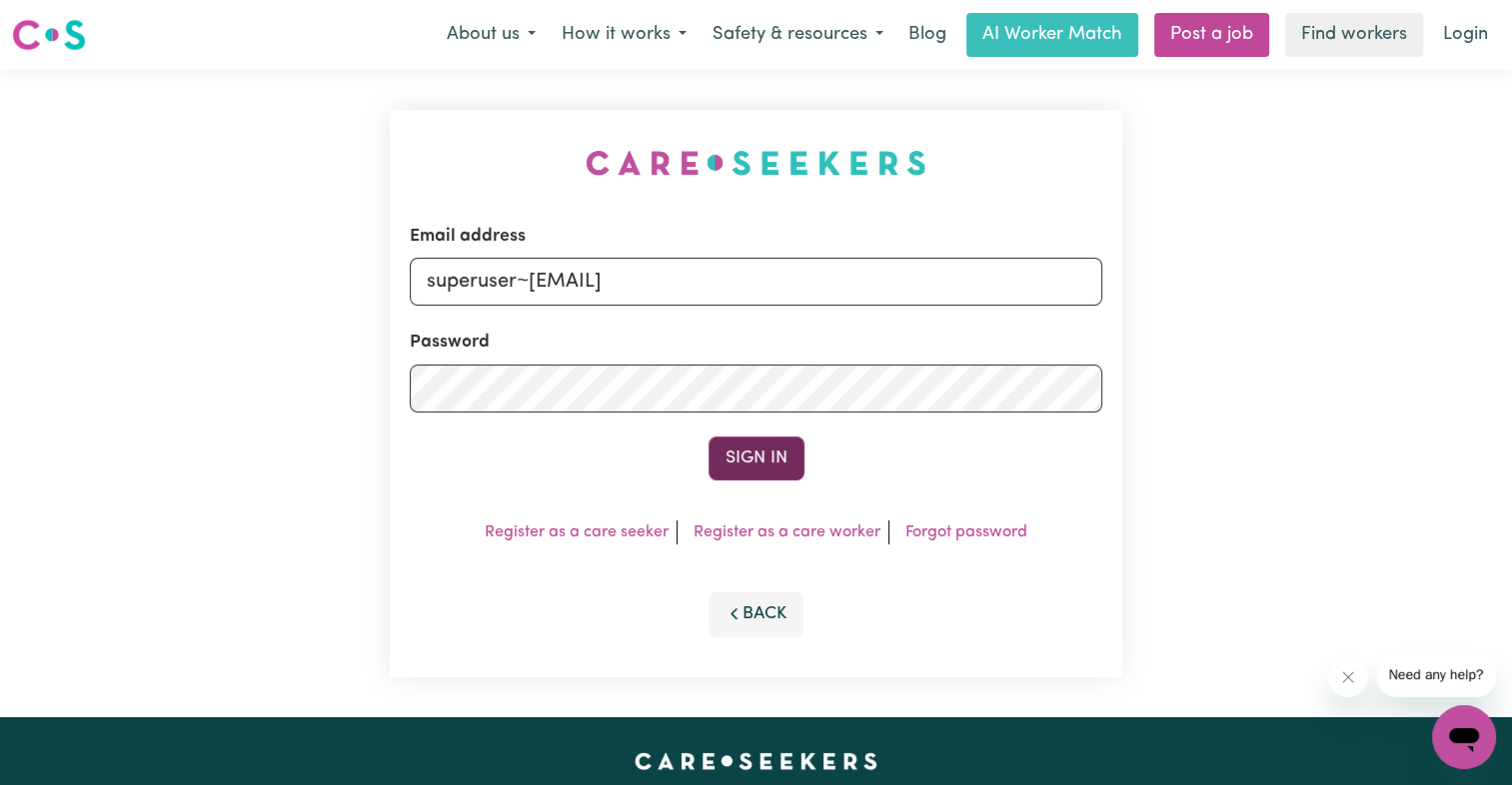 click on "Sign In" at bounding box center (756, 458) 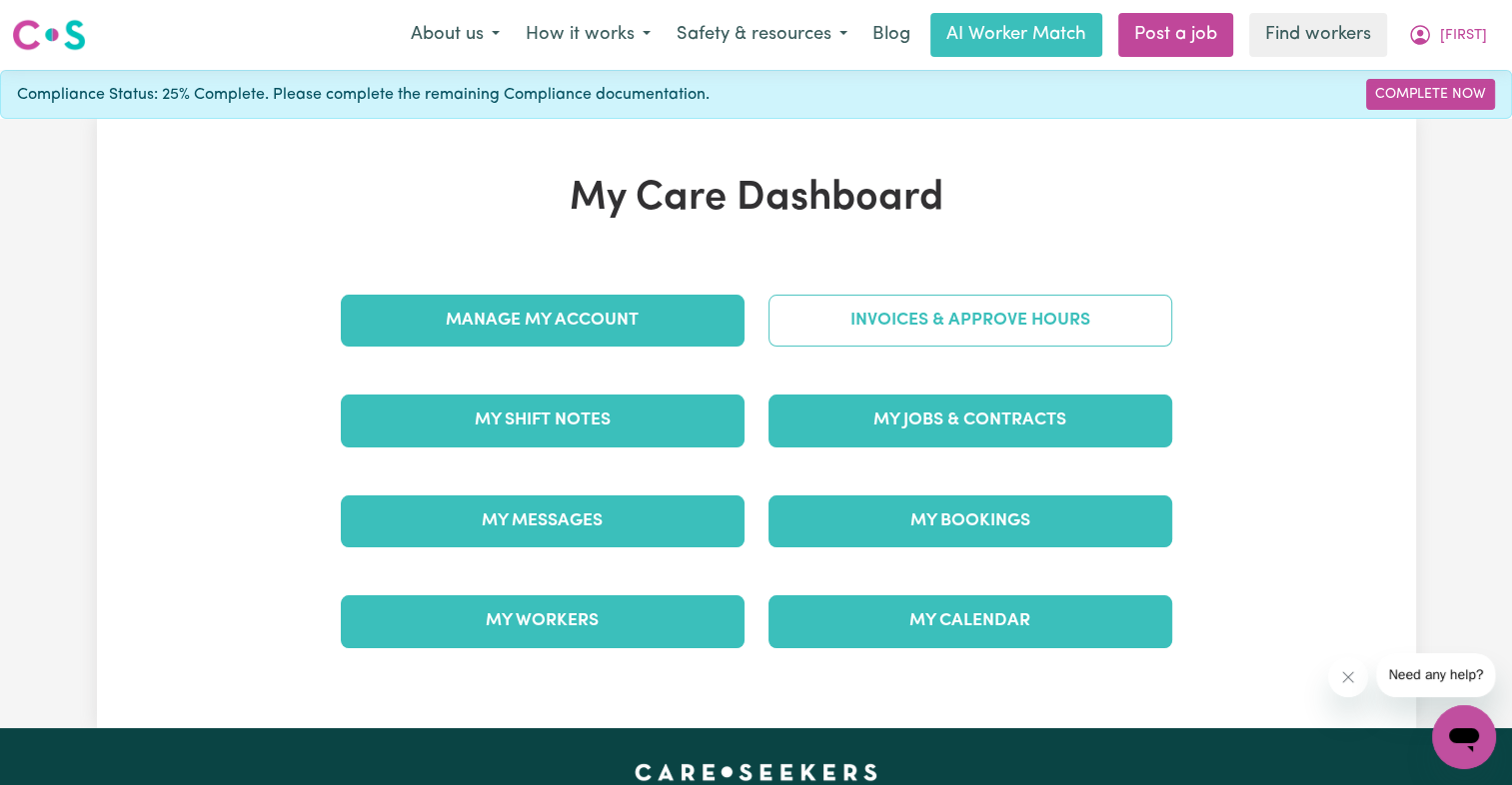 click on "Invoices & Approve Hours" at bounding box center (970, 321) 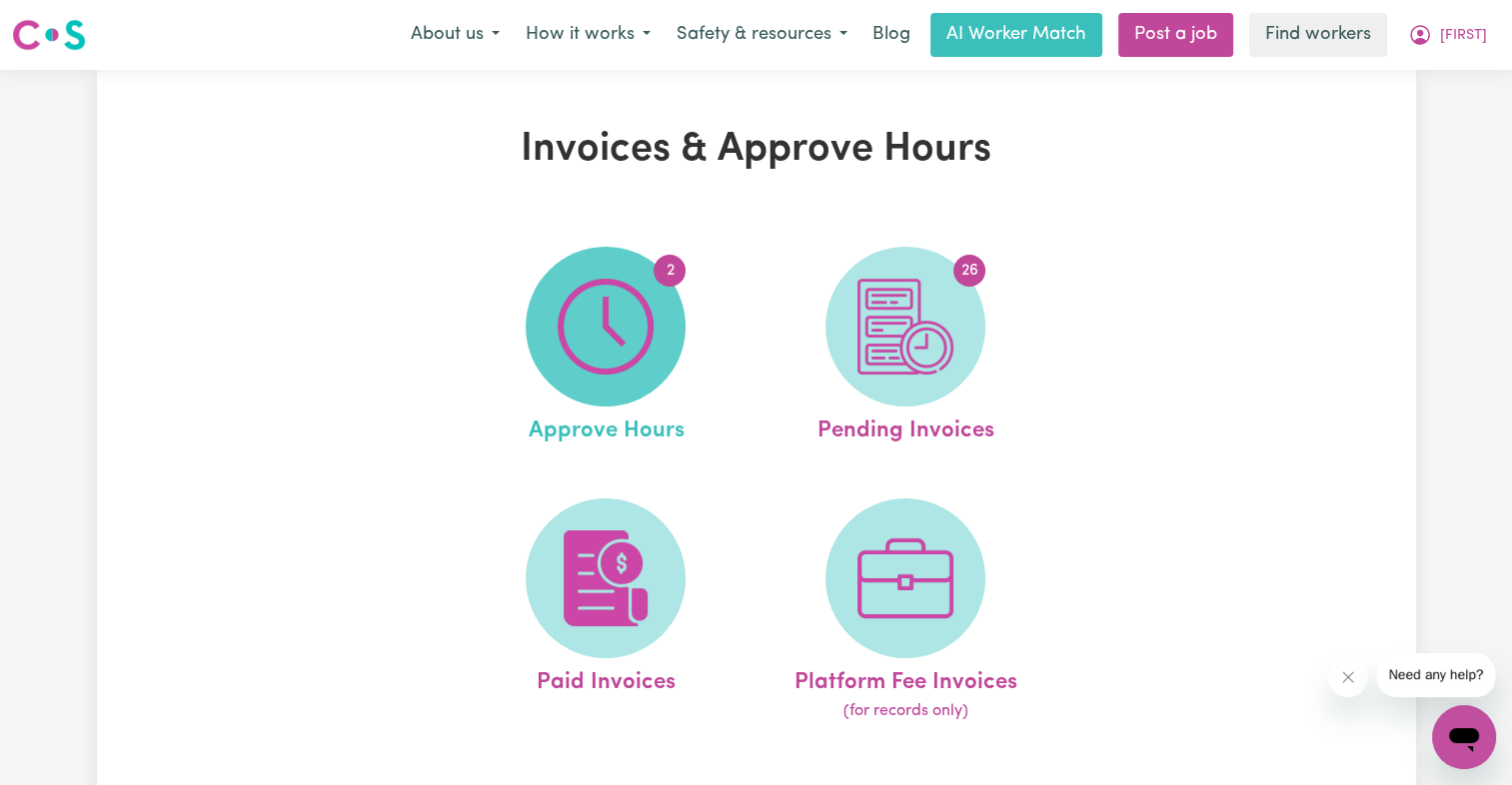 click at bounding box center (606, 327) 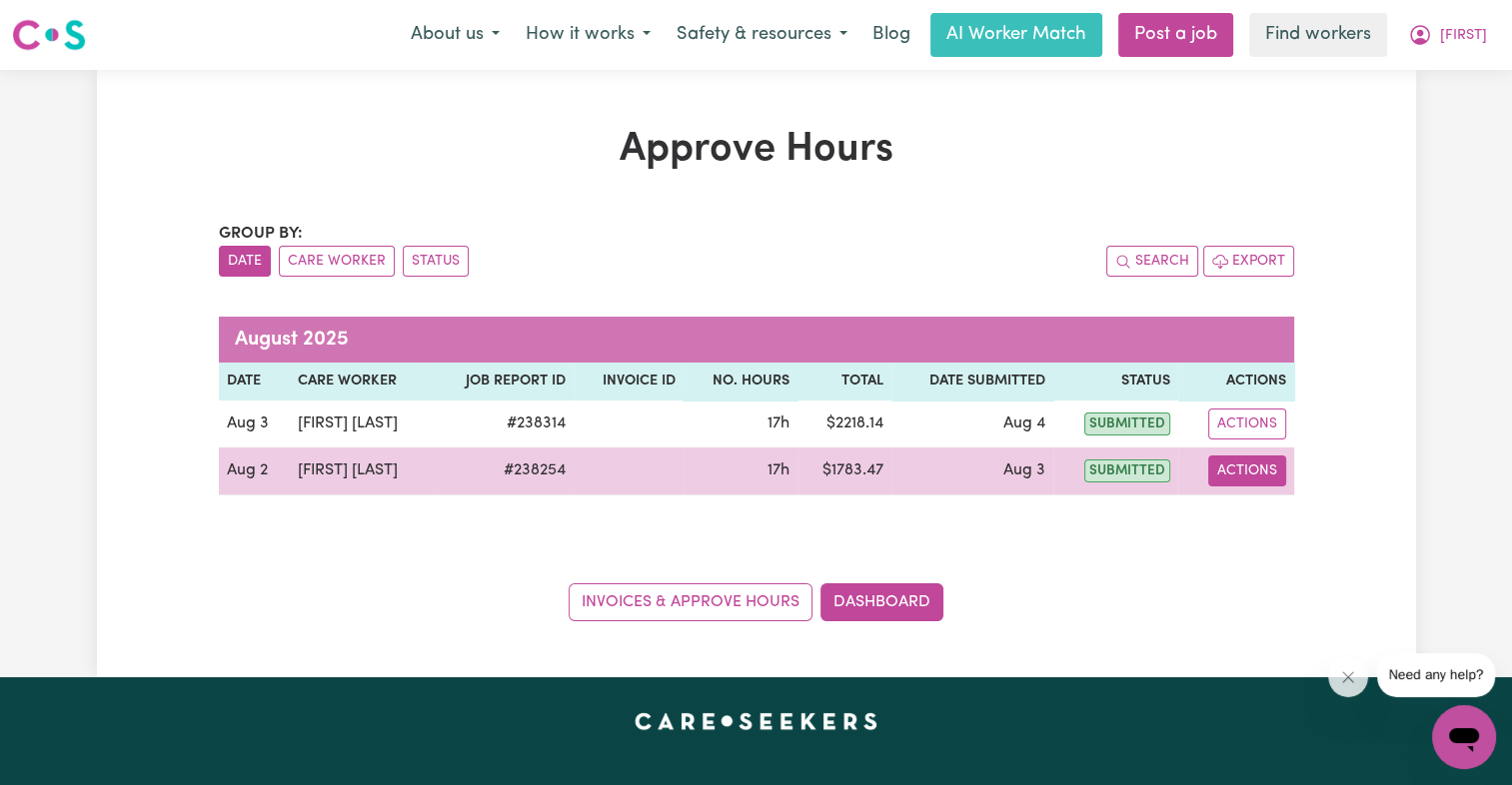 click on "Actions" at bounding box center (1247, 470) 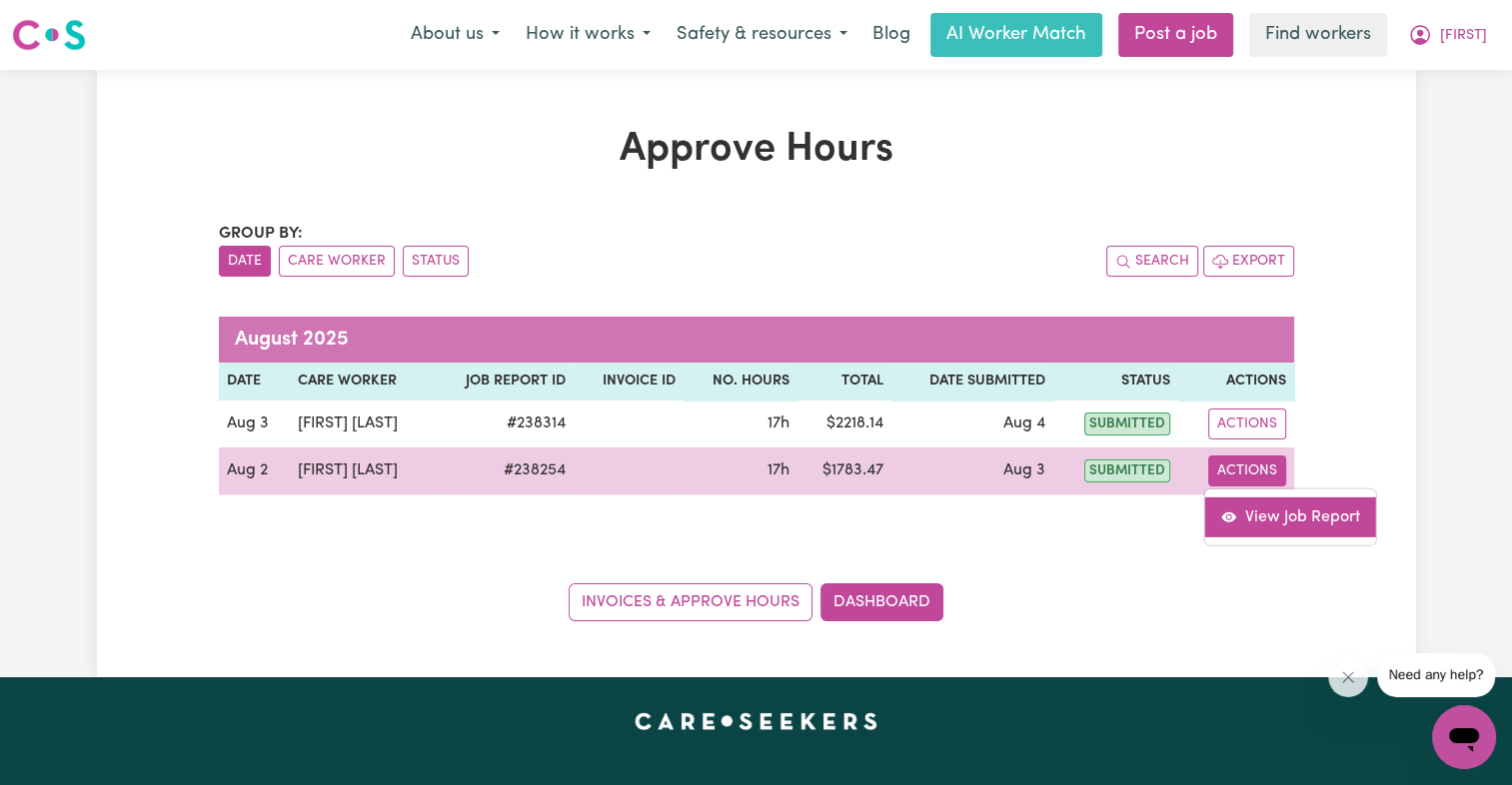 click on "View Job Report" at bounding box center [1290, 516] 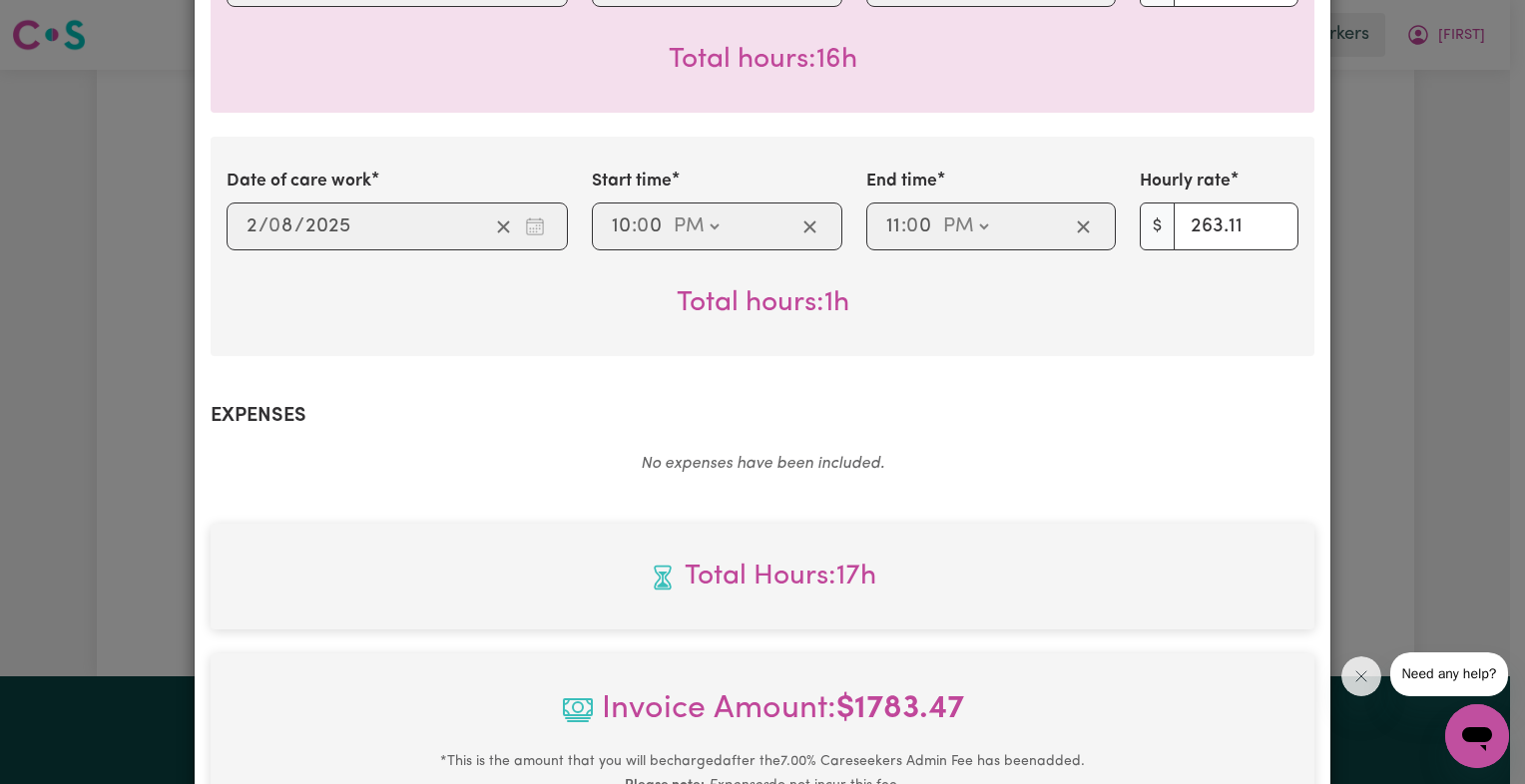 scroll, scrollTop: 997, scrollLeft: 0, axis: vertical 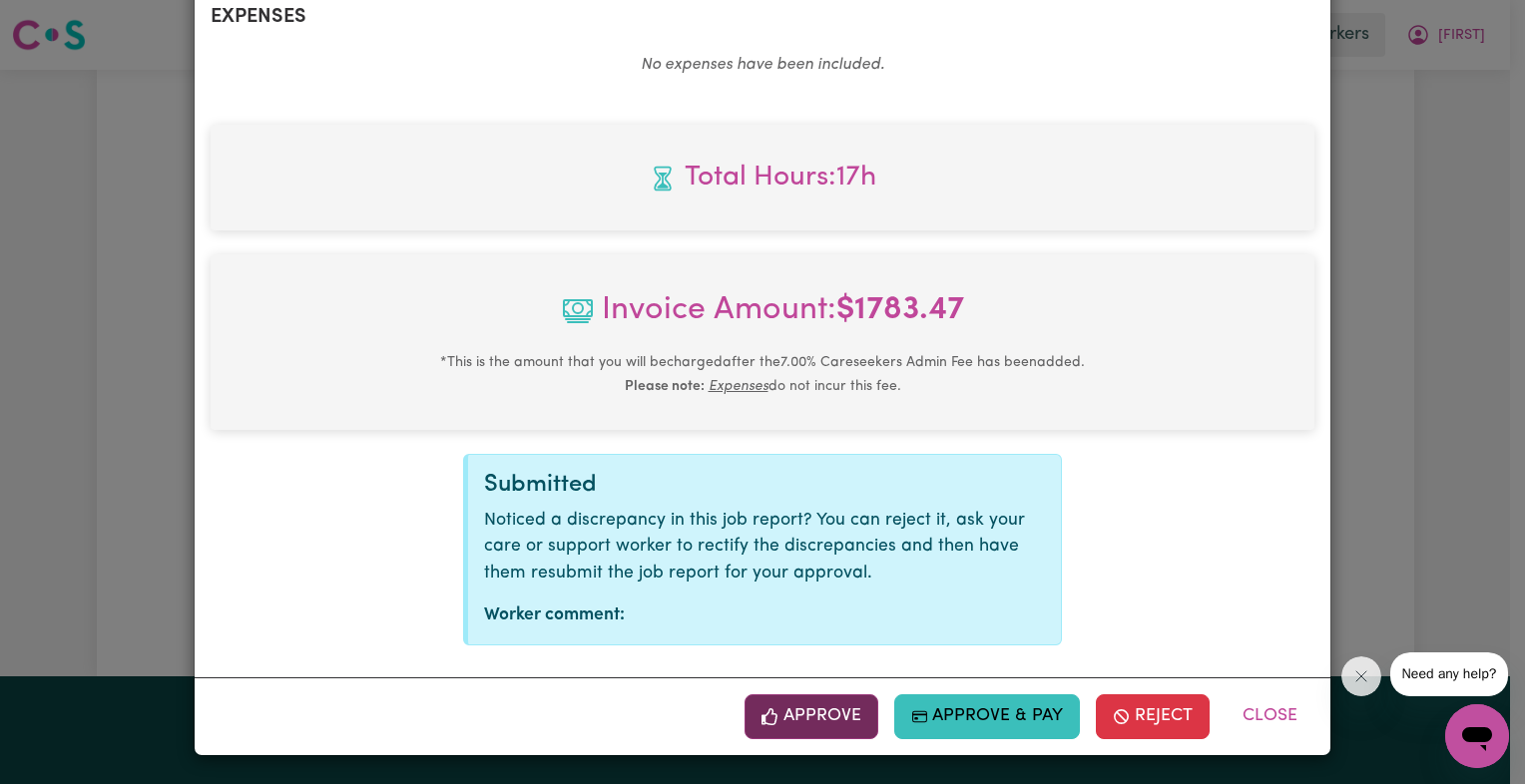click on "Approve" at bounding box center (811, 716) 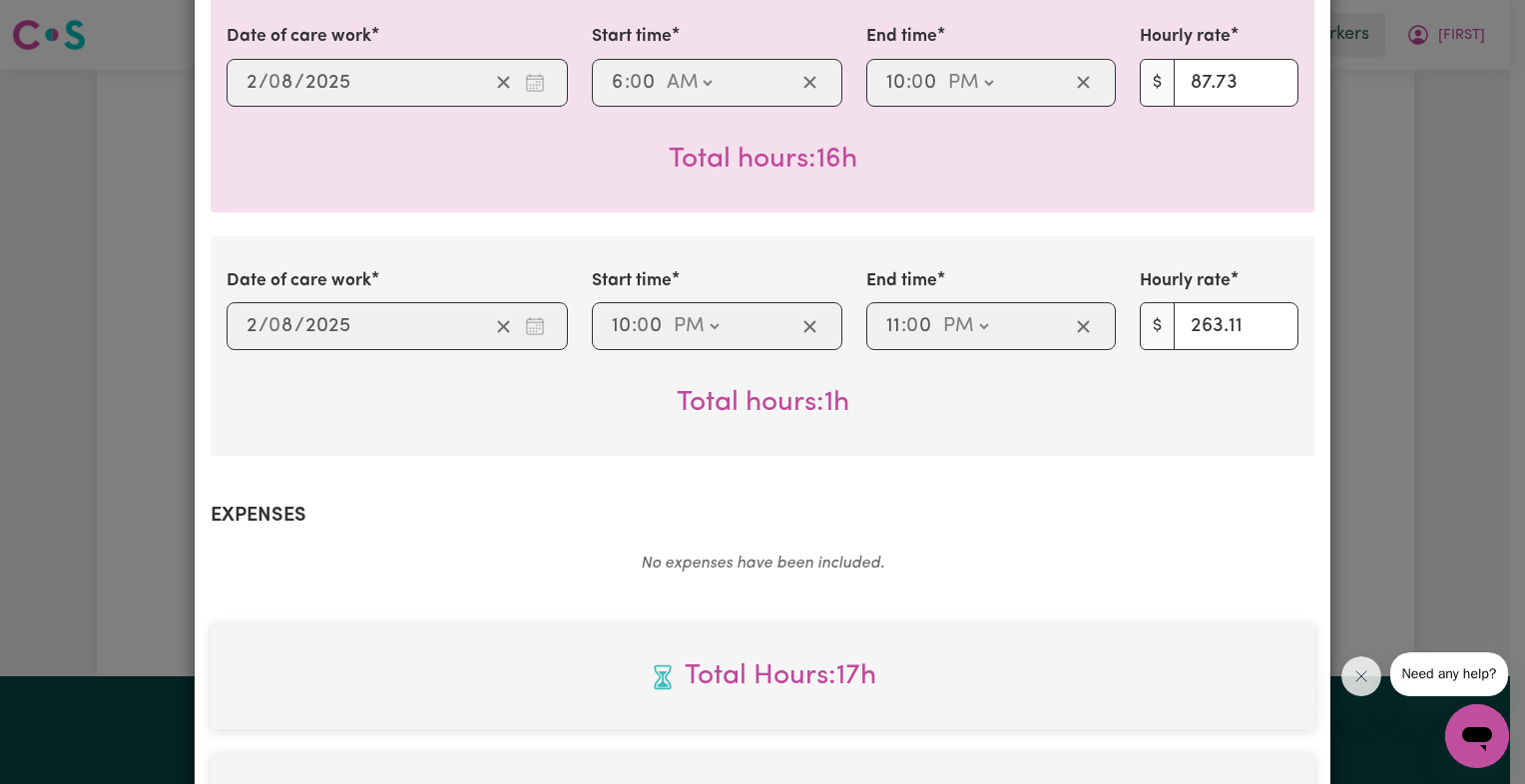 scroll, scrollTop: 0, scrollLeft: 0, axis: both 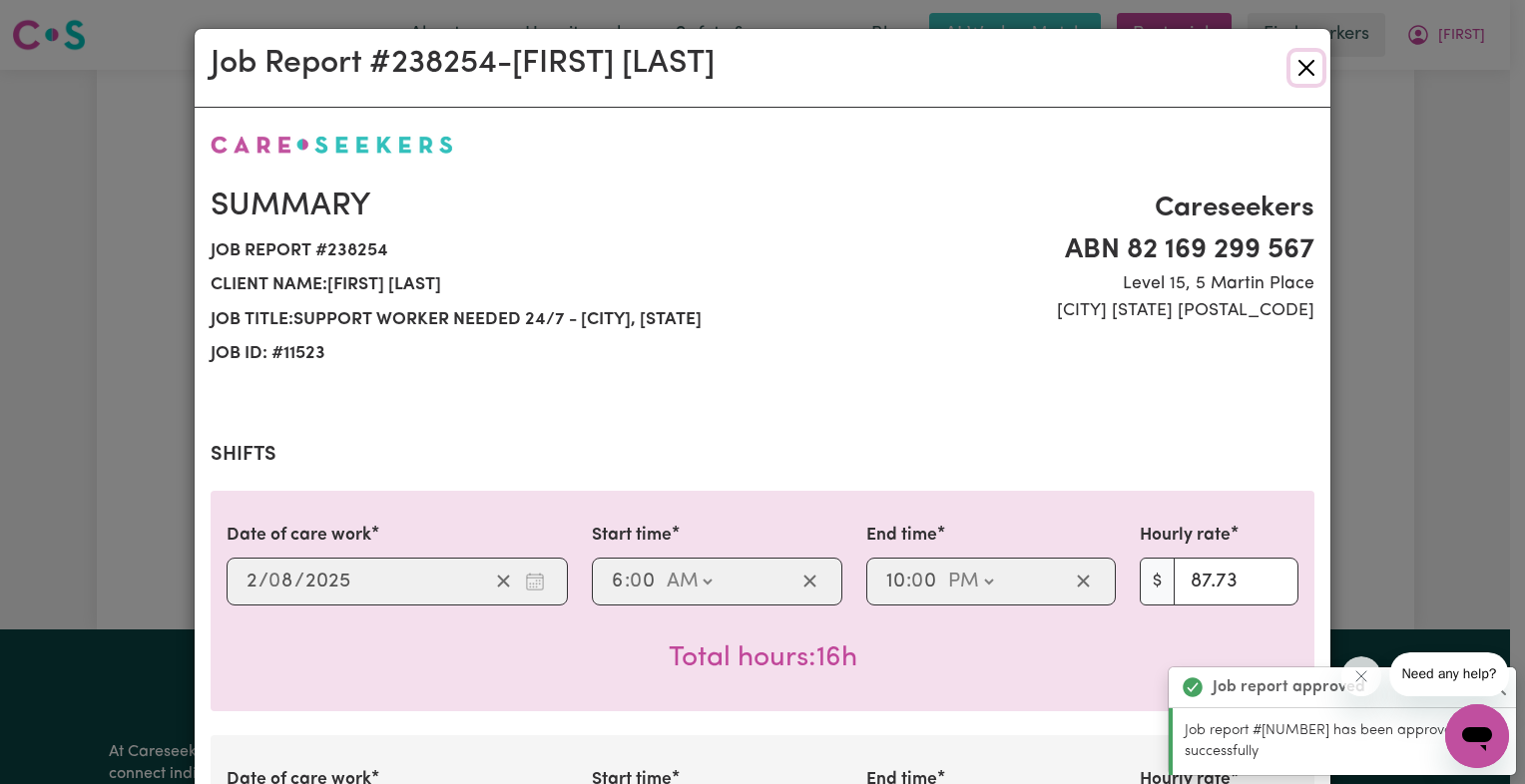 click at bounding box center (1306, 68) 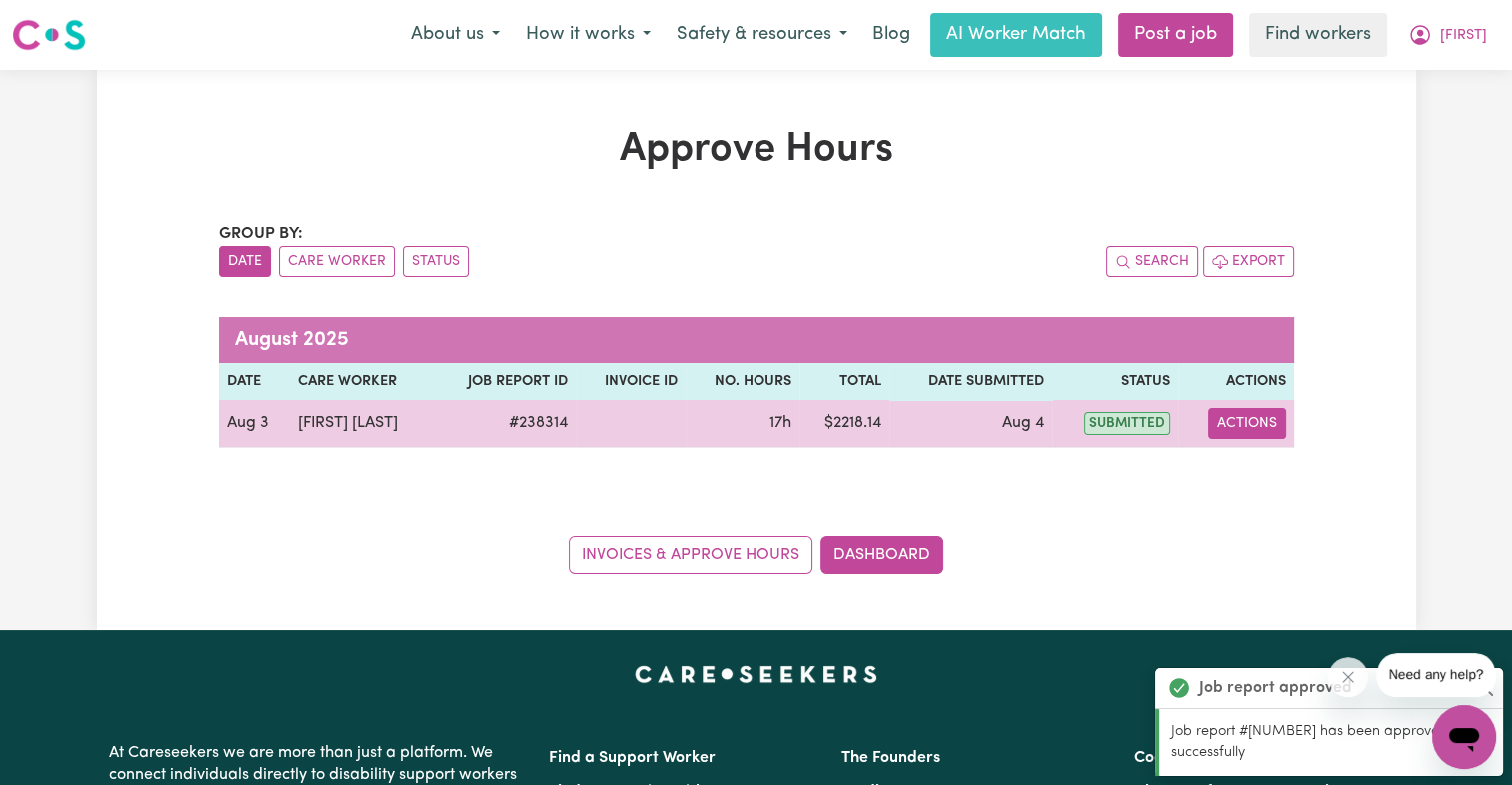 click on "Actions" at bounding box center [1247, 423] 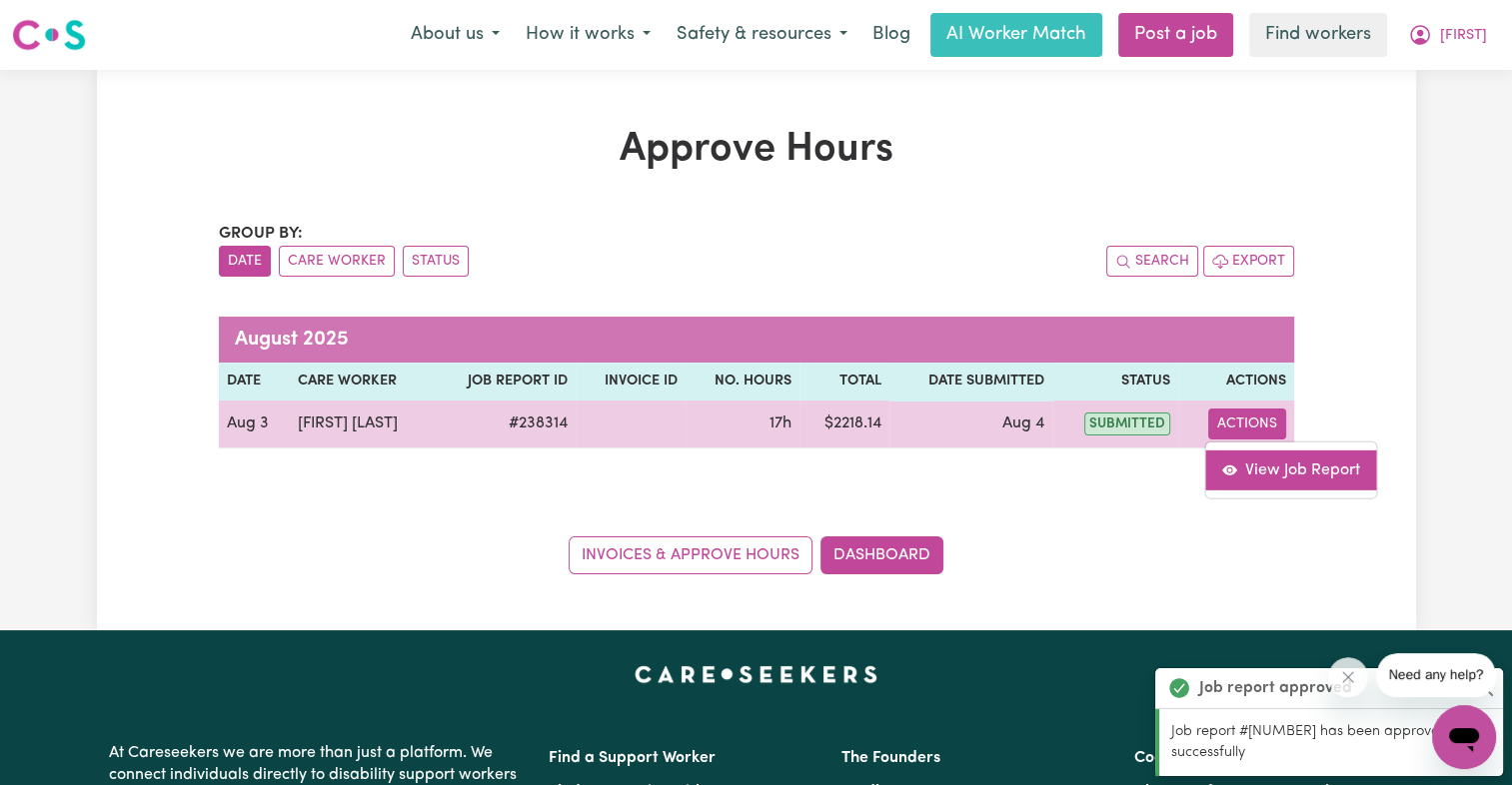 click on "View Job Report" at bounding box center [1290, 469] 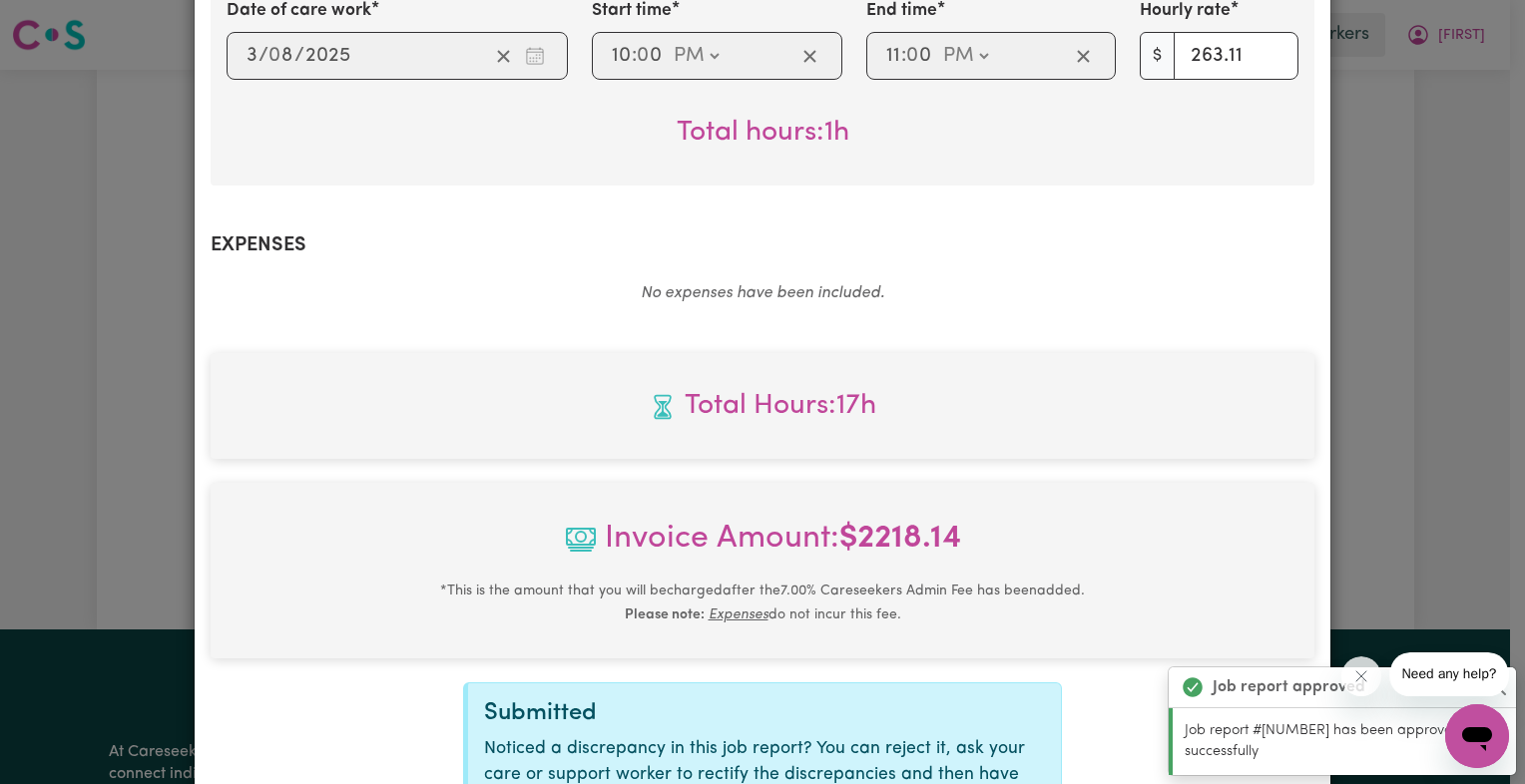 scroll, scrollTop: 997, scrollLeft: 0, axis: vertical 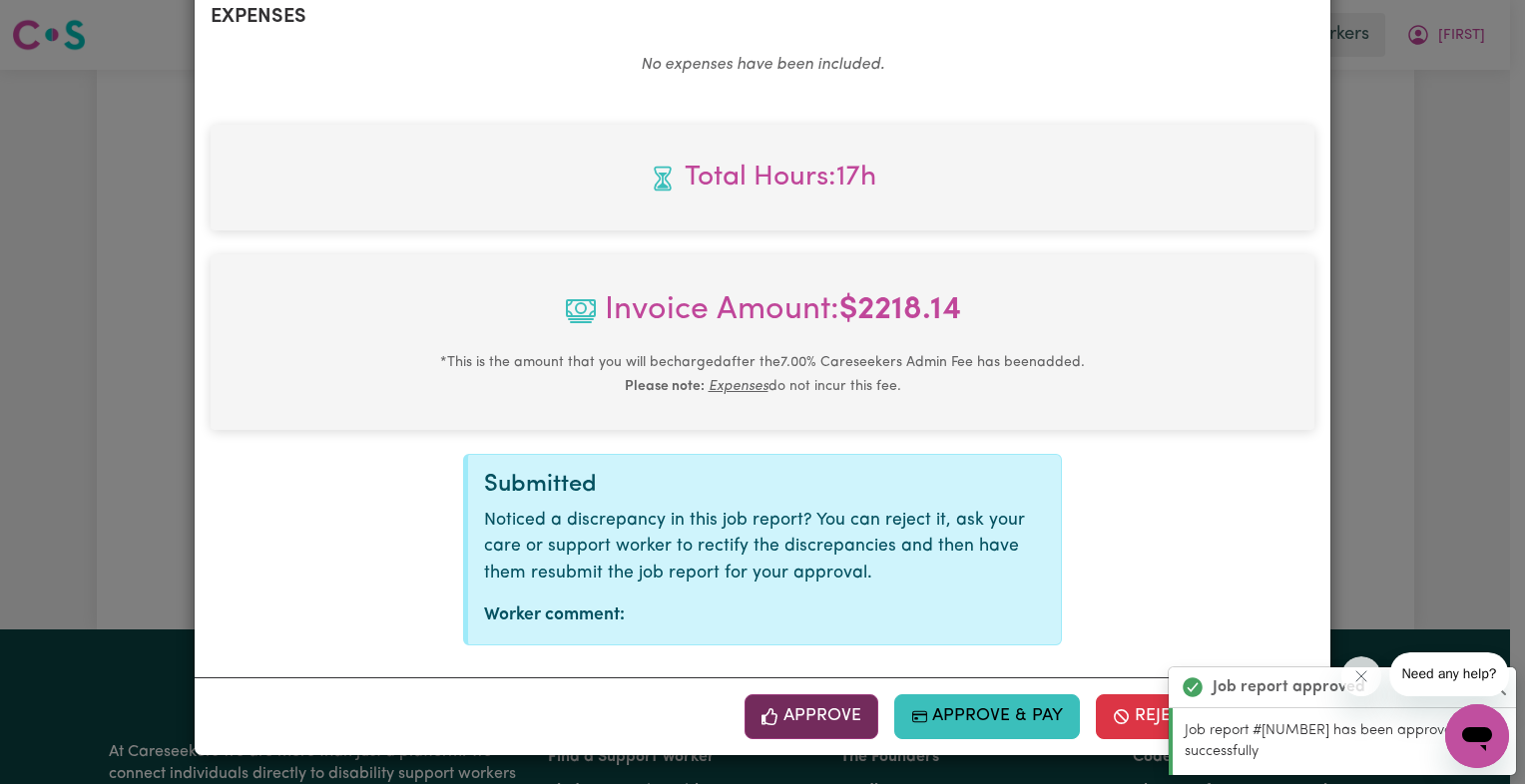 click on "Approve" at bounding box center (811, 716) 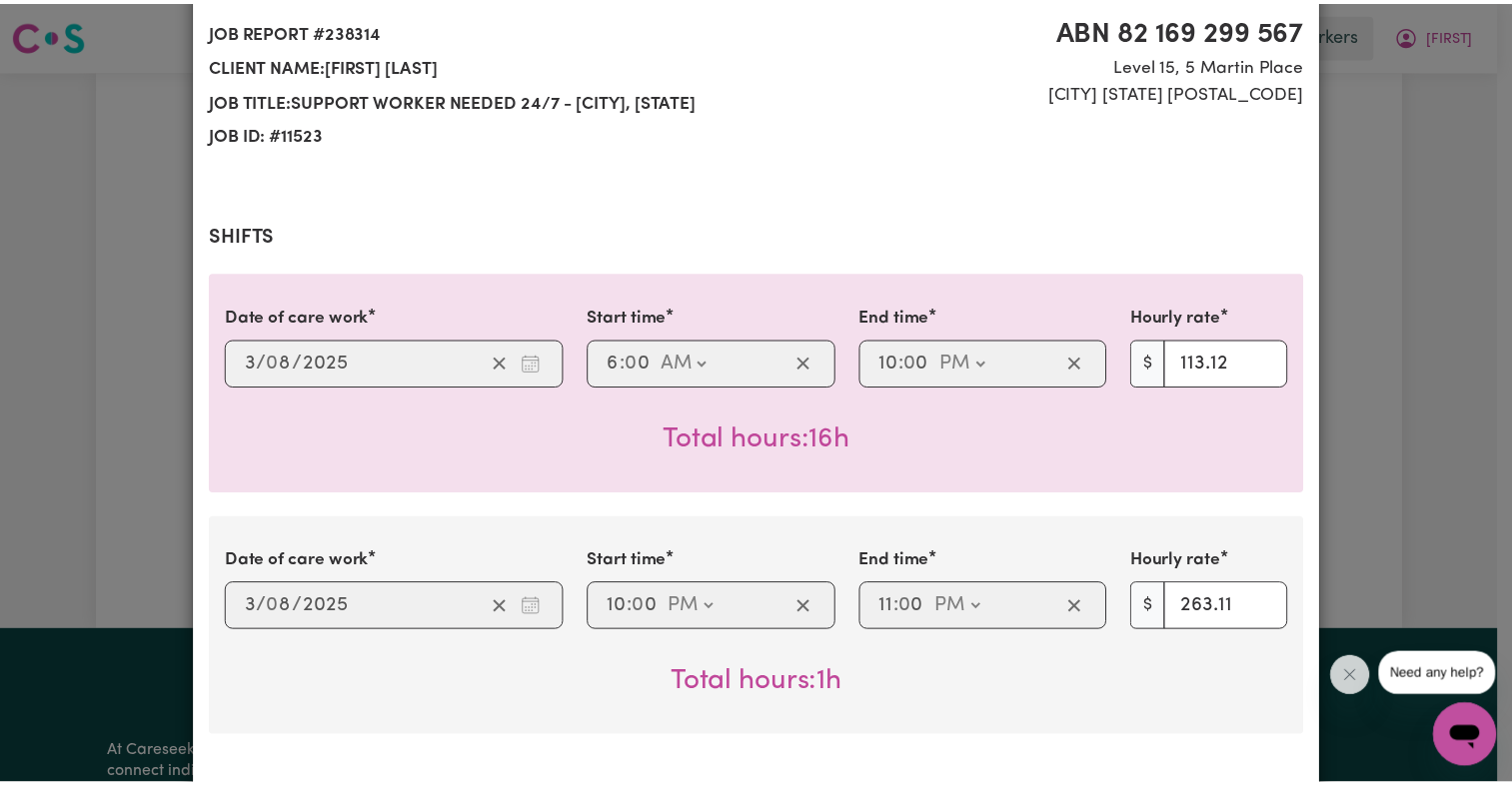 scroll, scrollTop: 0, scrollLeft: 0, axis: both 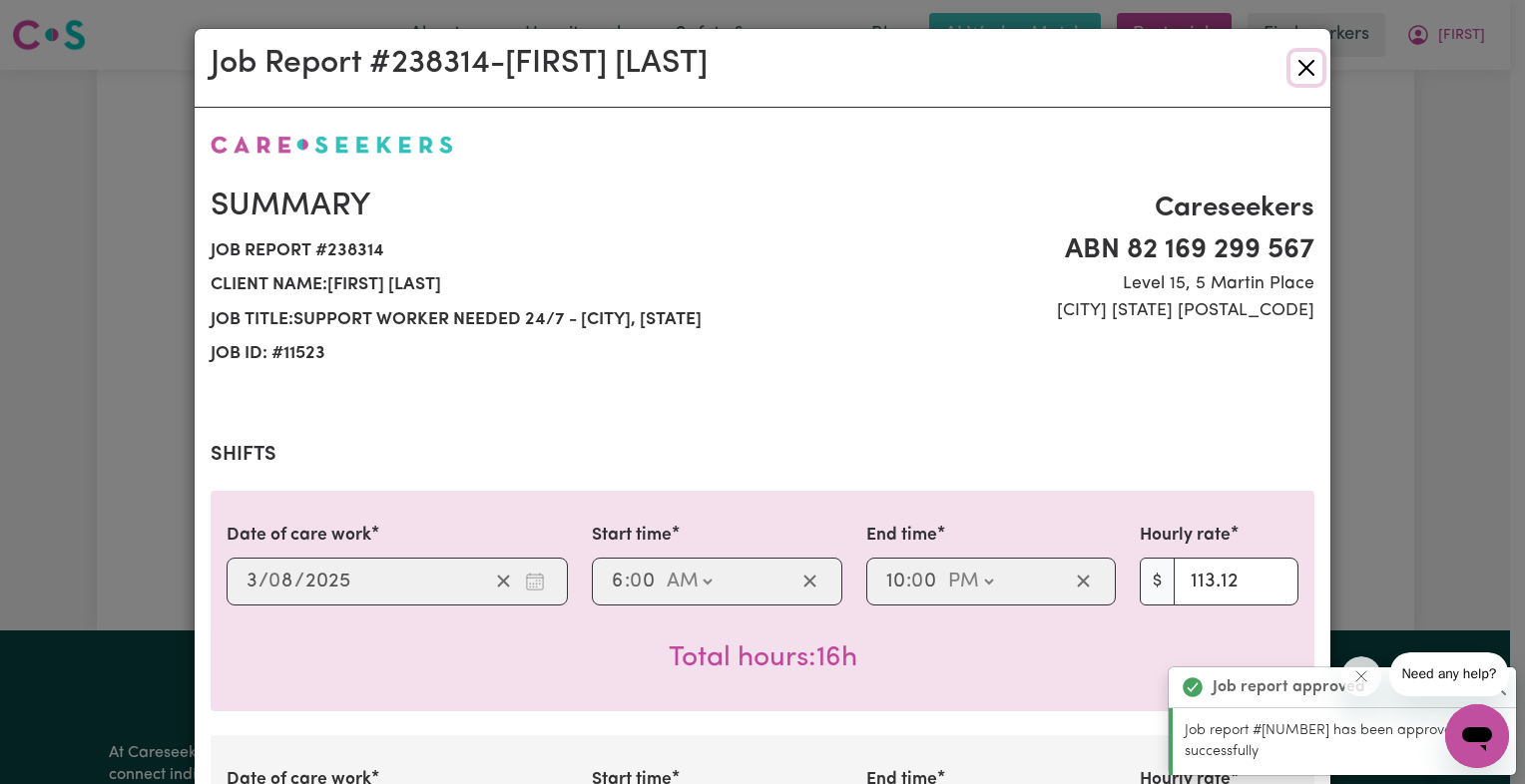 click at bounding box center [1306, 68] 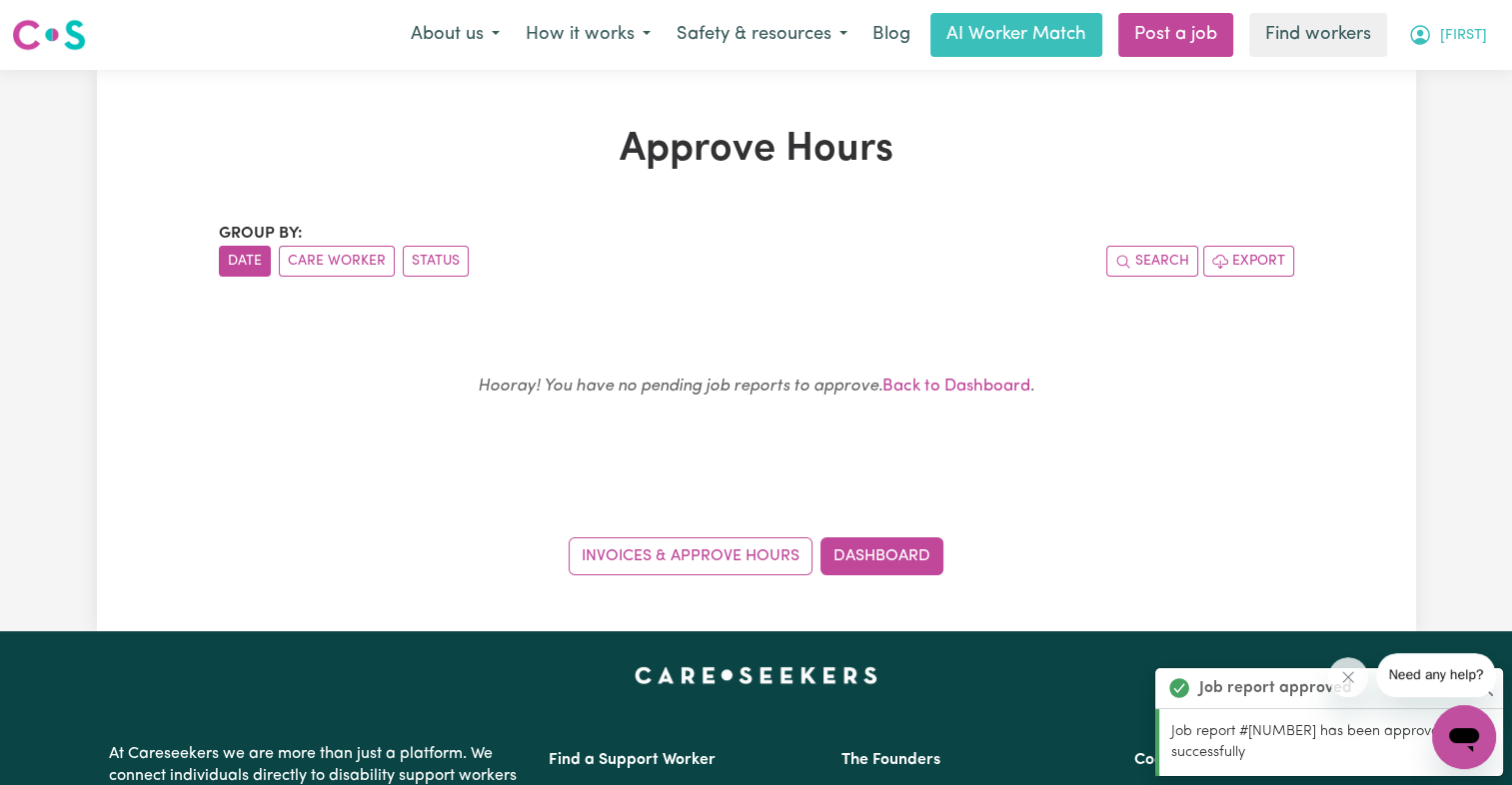 click on "[FIRST]" at bounding box center (1463, 36) 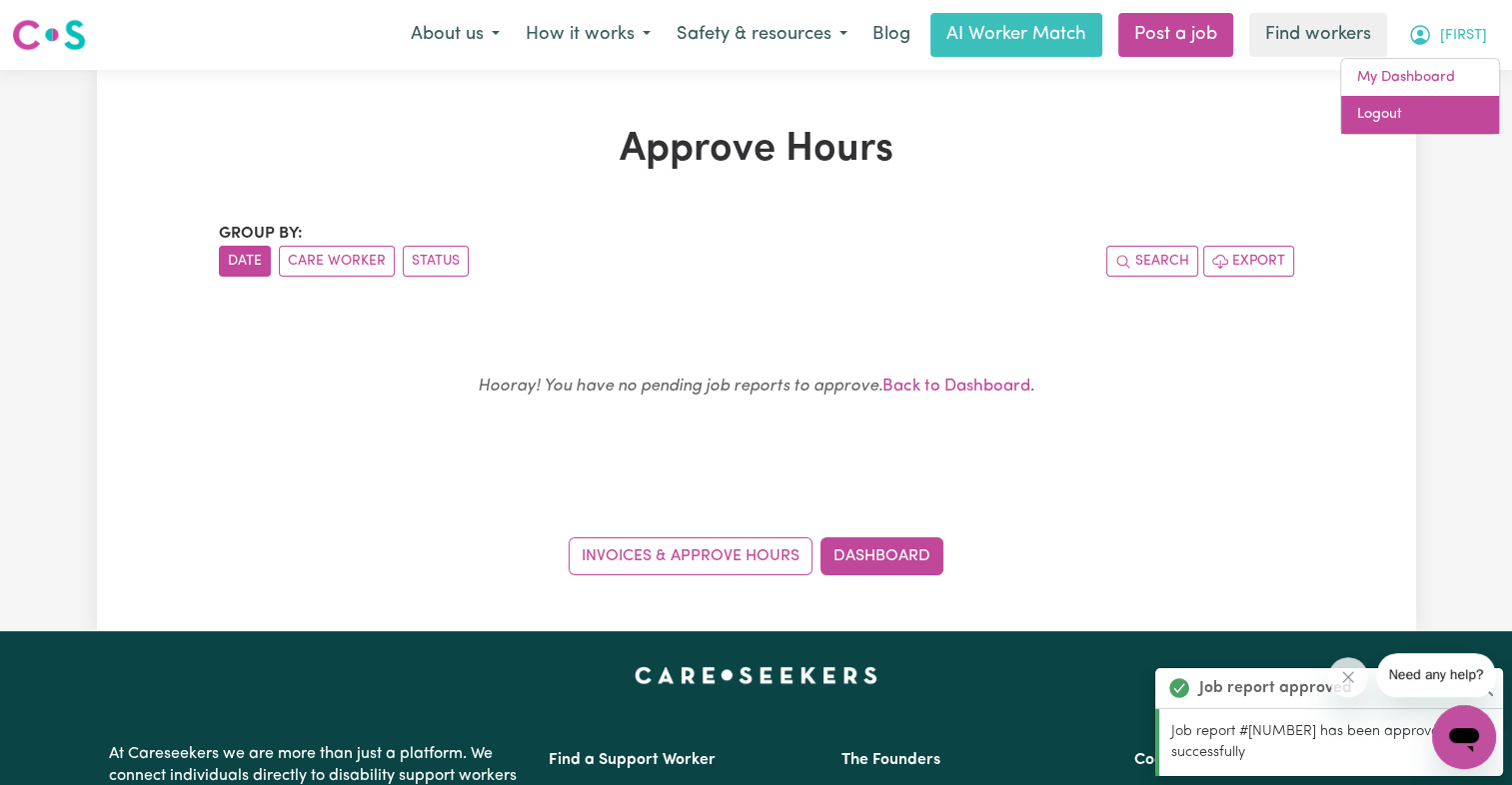 click on "Logout" at bounding box center [1420, 115] 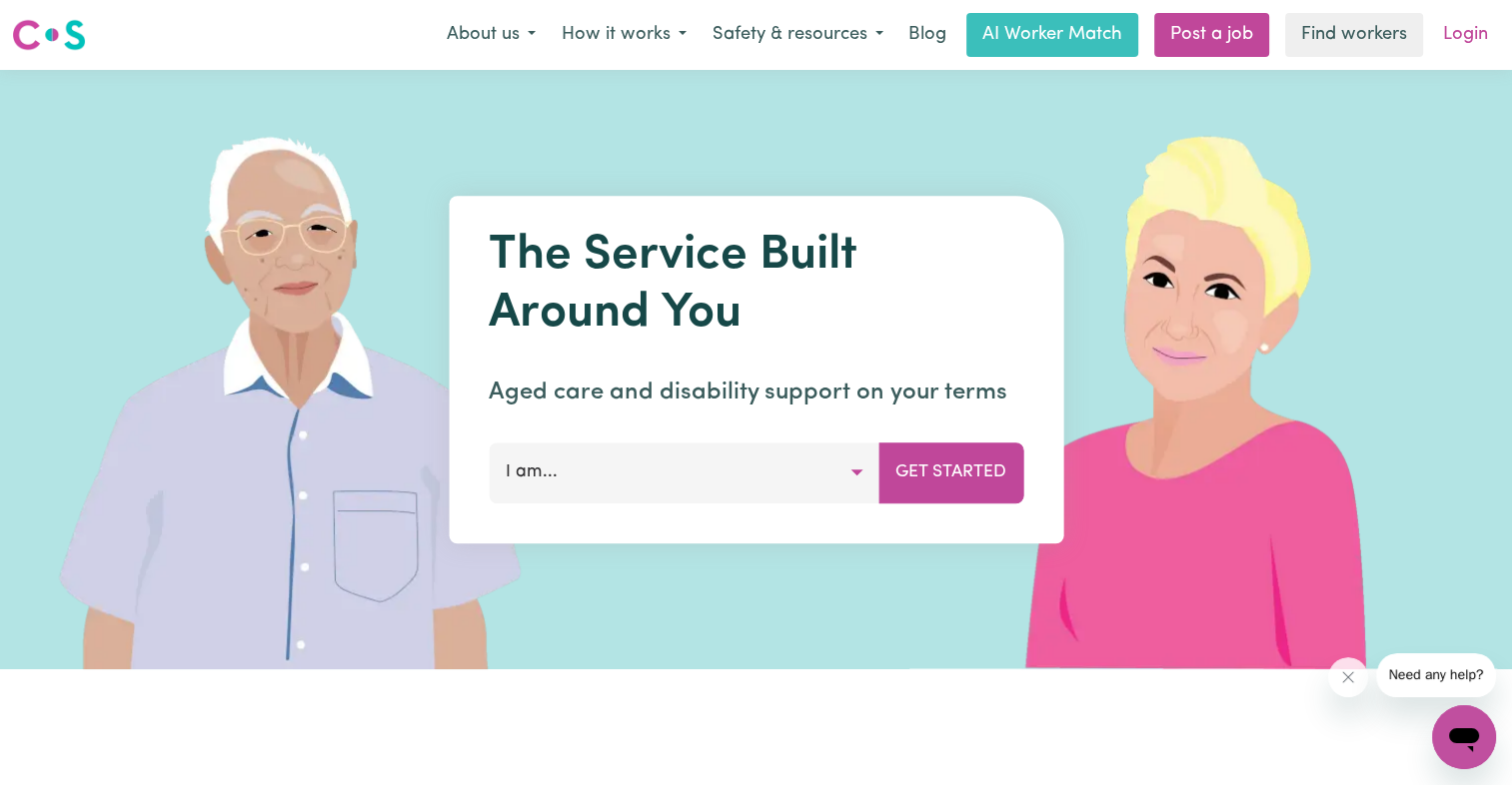 click on "Login" at bounding box center (1465, 35) 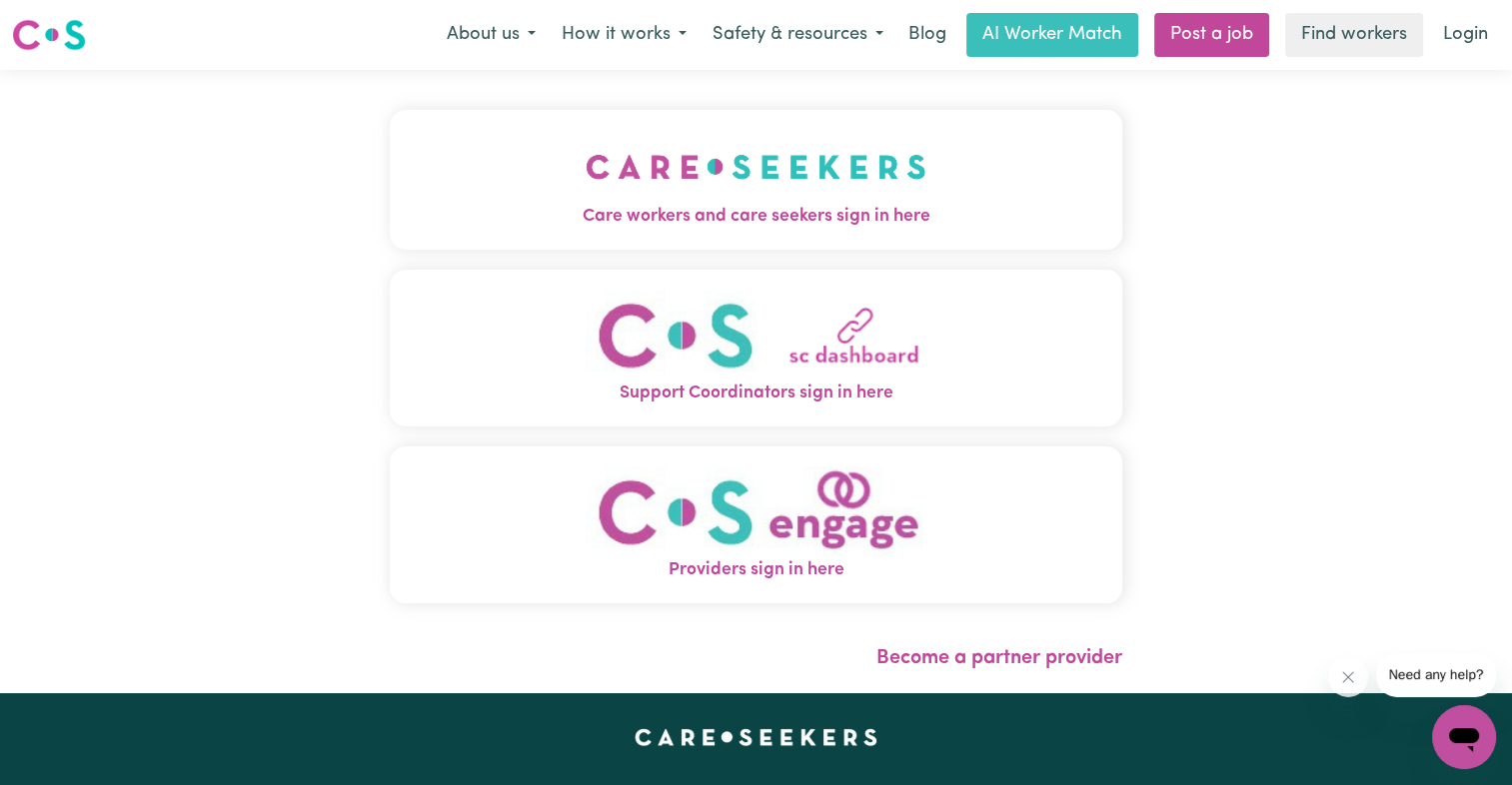 click on "Care workers and care seekers sign in here" at bounding box center [756, 217] 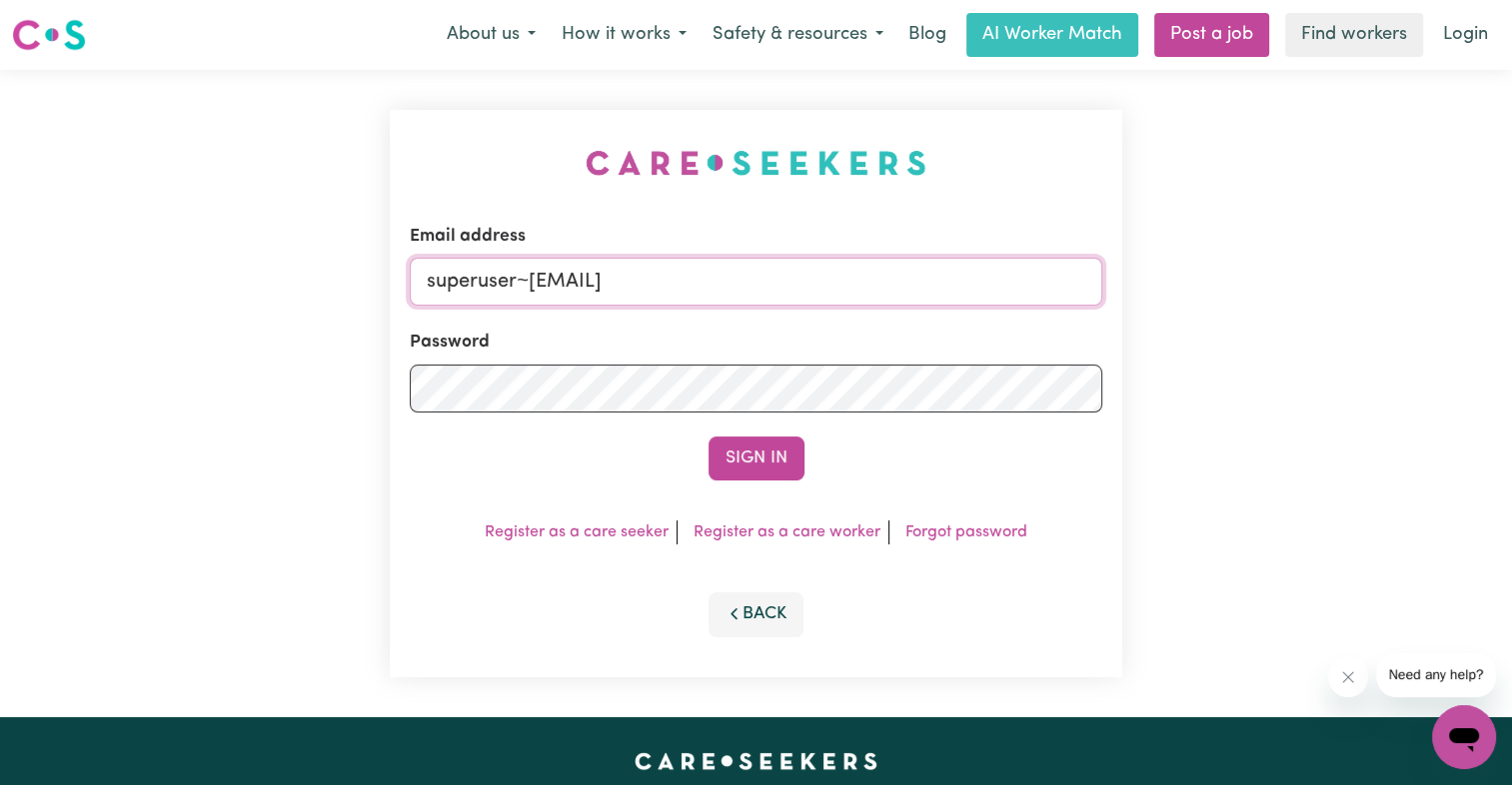 drag, startPoint x: 529, startPoint y: 282, endPoint x: 1413, endPoint y: 222, distance: 886.03386 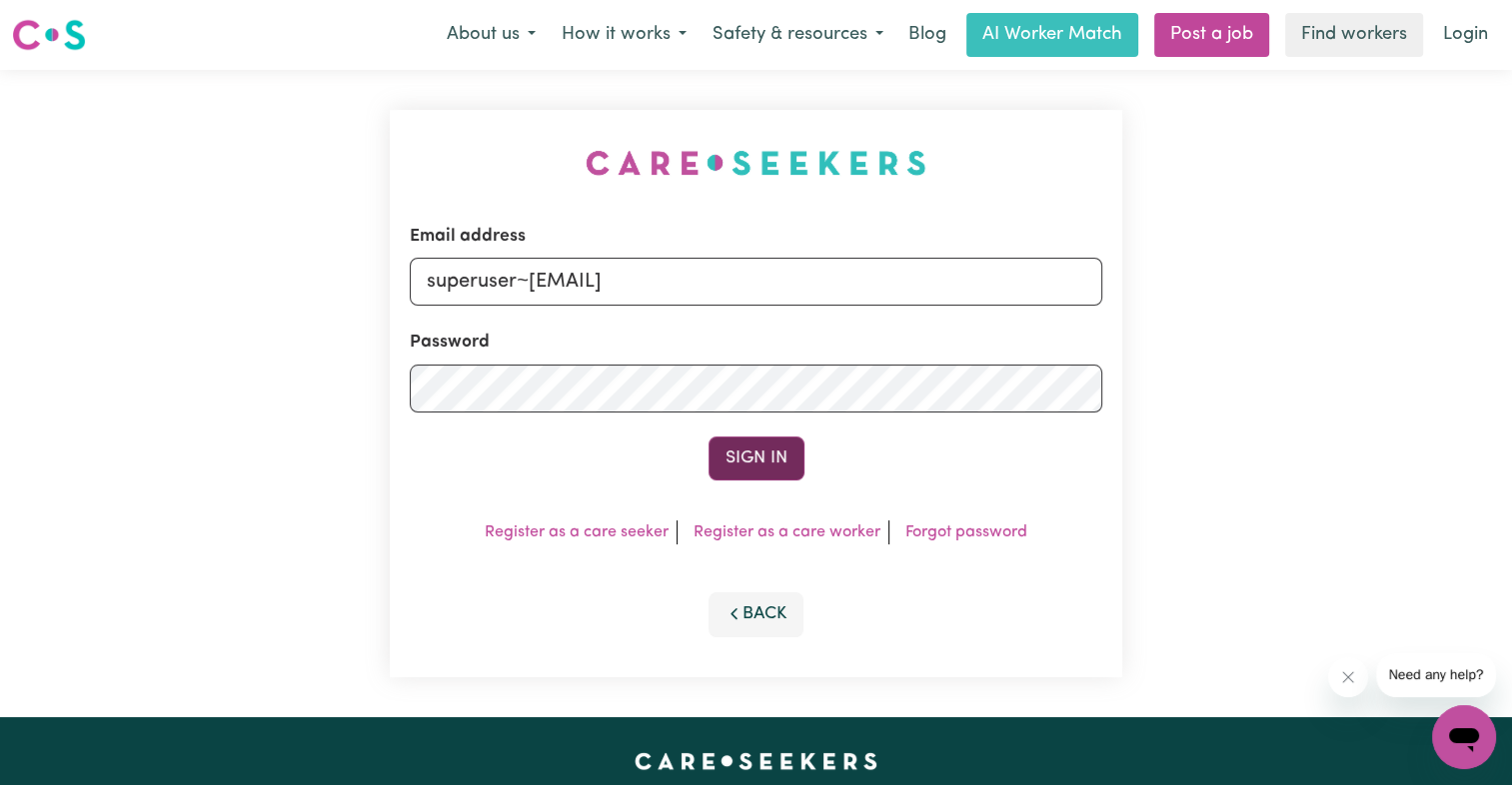 click on "Sign In" at bounding box center (756, 458) 